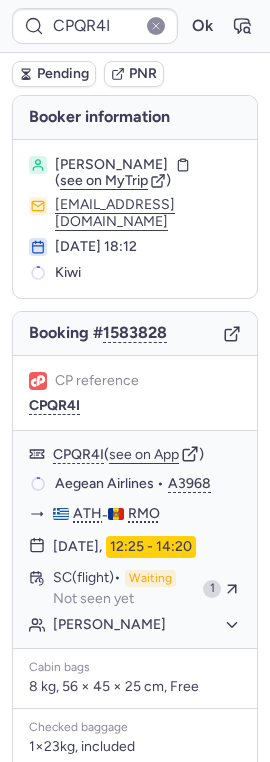 scroll, scrollTop: 0, scrollLeft: 0, axis: both 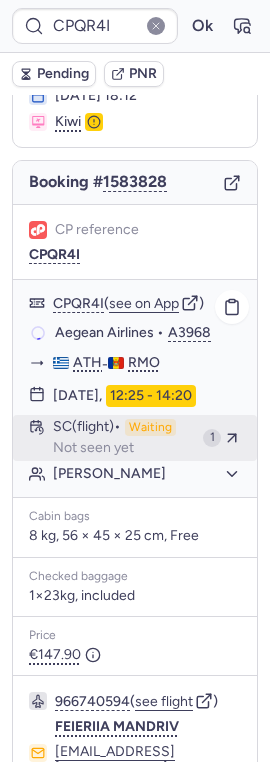 click on "SC   (flight)  Waiting Not seen yet" at bounding box center [124, 438] 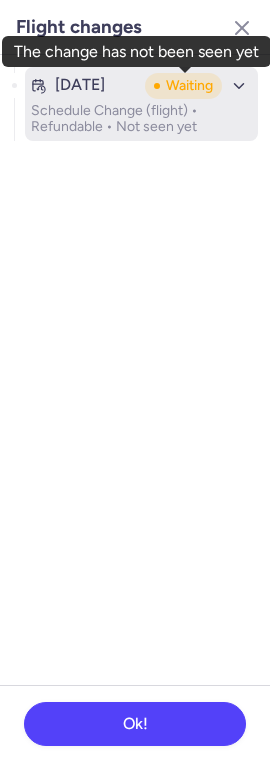 click on "Waiting" at bounding box center [183, 86] 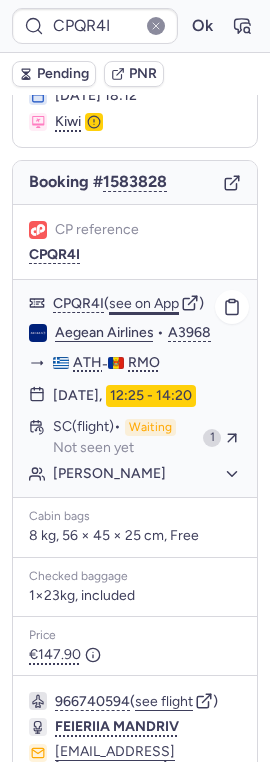 click on "see on App" 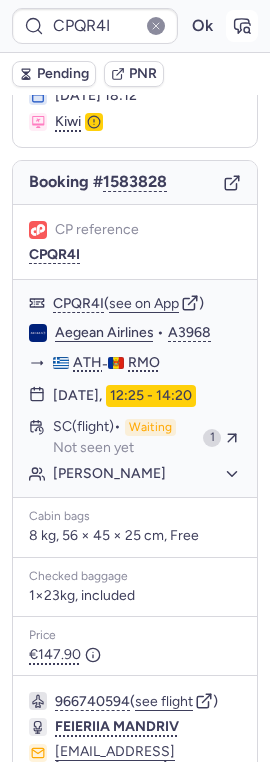 click 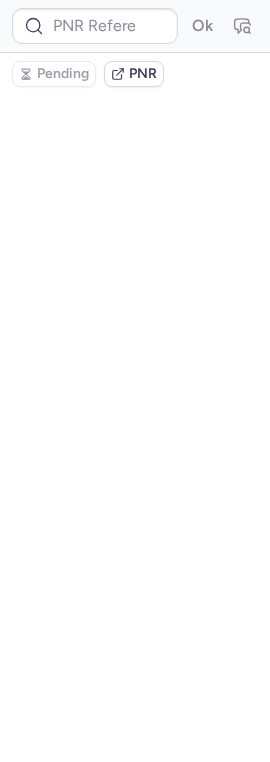 type on "CPQR4I" 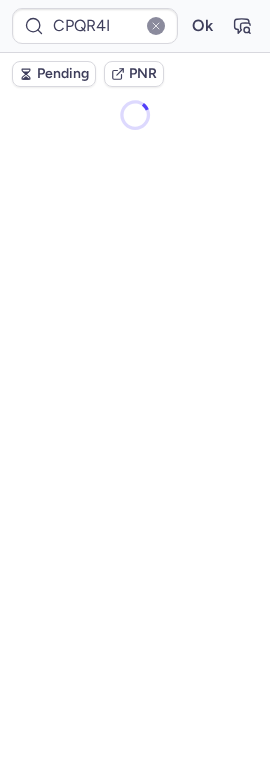 scroll, scrollTop: 0, scrollLeft: 0, axis: both 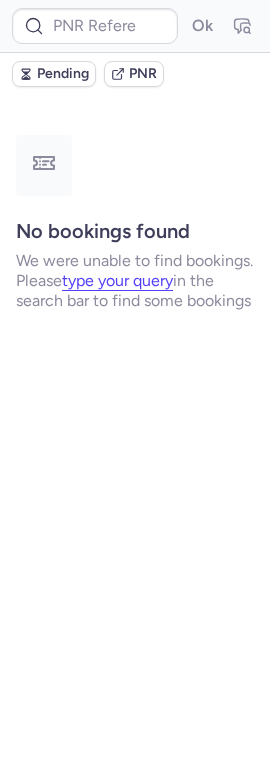 type on "CPQR4I" 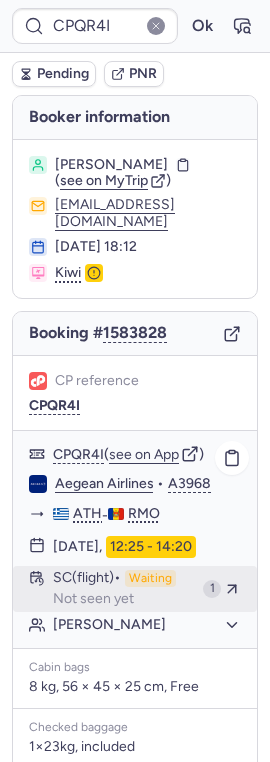 click on "Waiting" at bounding box center [150, 579] 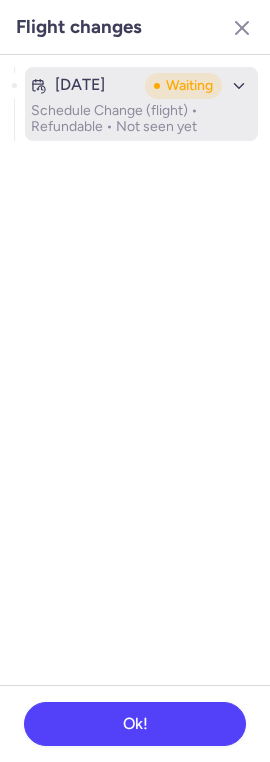 click on "Schedule Change (flight) • Refundable • Not seen yet" at bounding box center (141, 119) 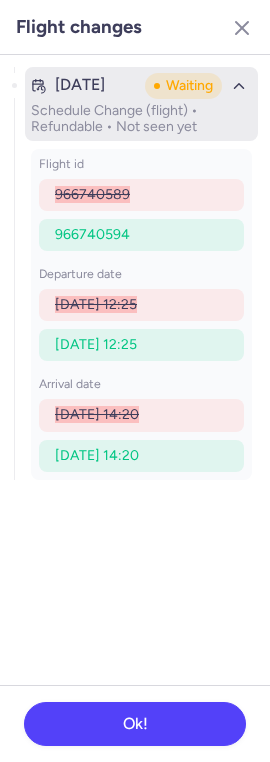 click on "Schedule Change (flight) • Refundable • Not seen yet" at bounding box center [141, 119] 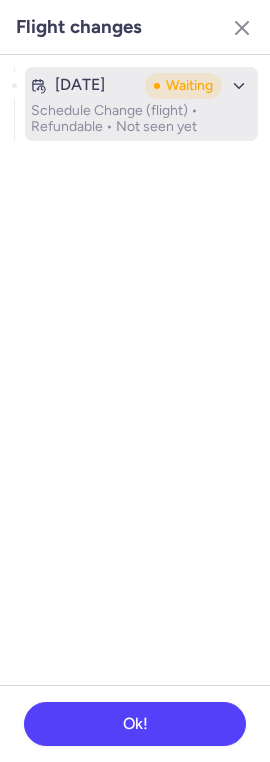 click 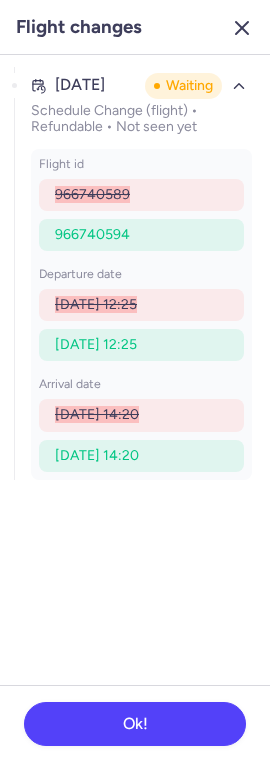 click 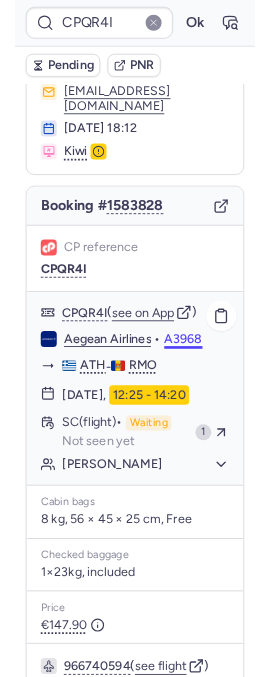 scroll, scrollTop: 118, scrollLeft: 0, axis: vertical 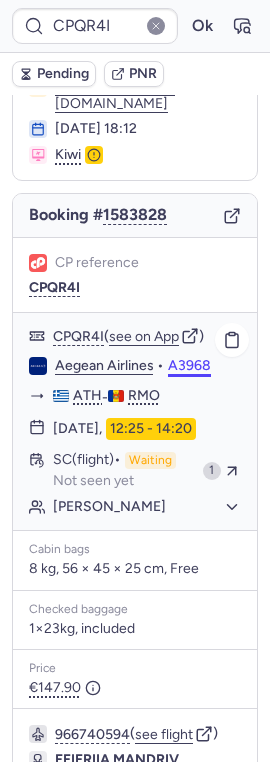 click on "1" at bounding box center [222, 471] 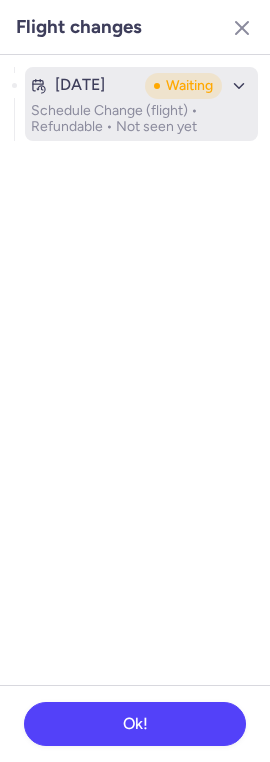 click on "Waiting" at bounding box center [189, 86] 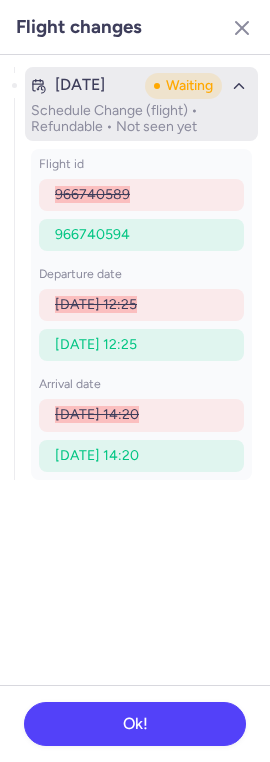 click 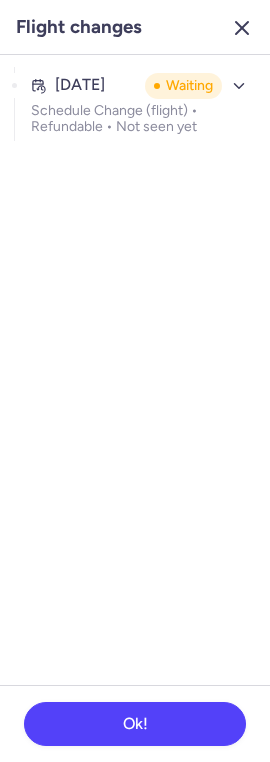 click 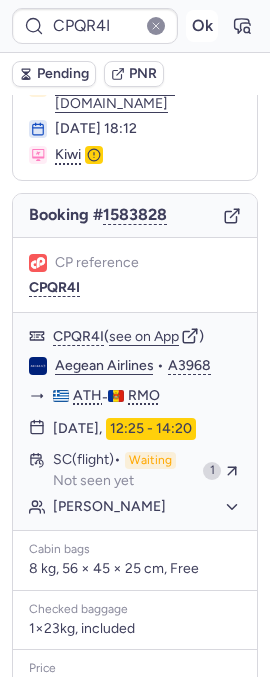 click on "Ok" at bounding box center (202, 26) 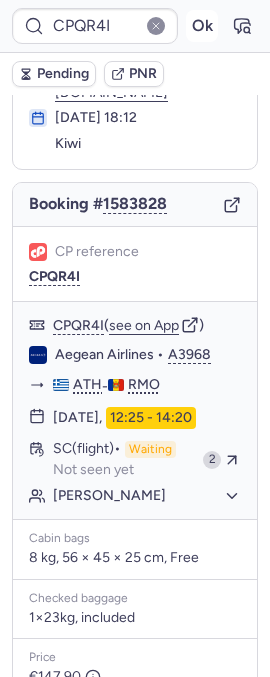 scroll, scrollTop: 118, scrollLeft: 0, axis: vertical 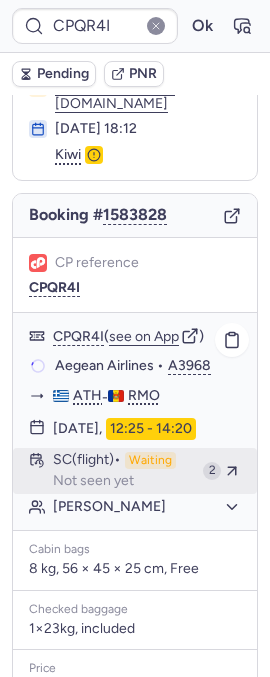 click on "SC   (flight)  Waiting Not seen yet" at bounding box center (124, 471) 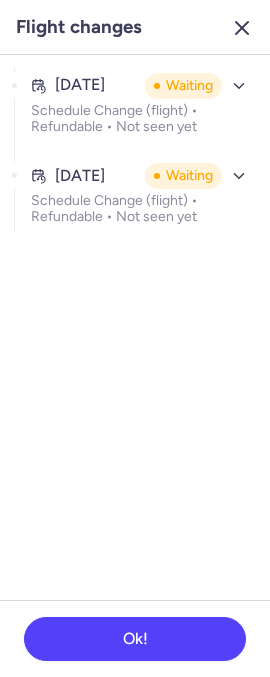 click 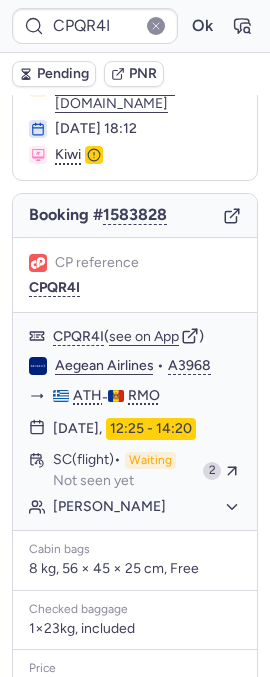 scroll, scrollTop: 0, scrollLeft: 0, axis: both 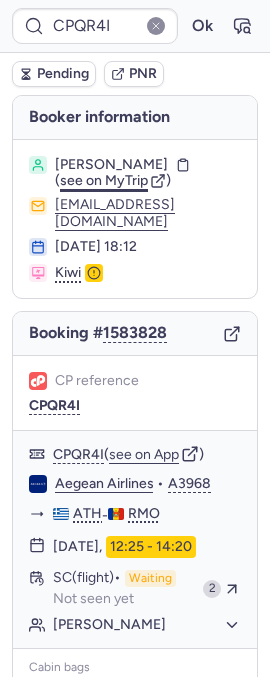 click on "see on MyTrip" at bounding box center (104, 180) 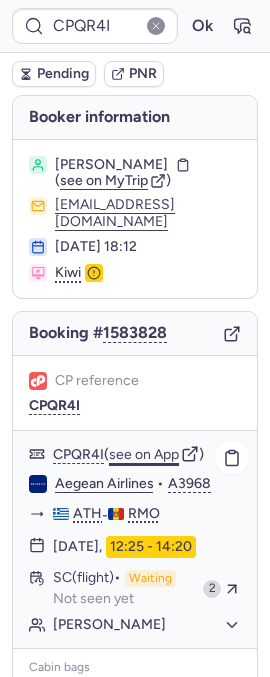 click on "see on App" 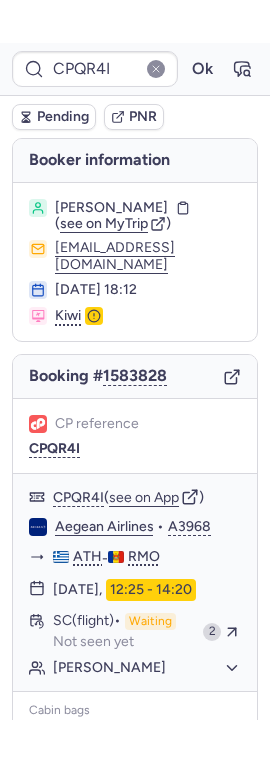 scroll, scrollTop: 0, scrollLeft: 0, axis: both 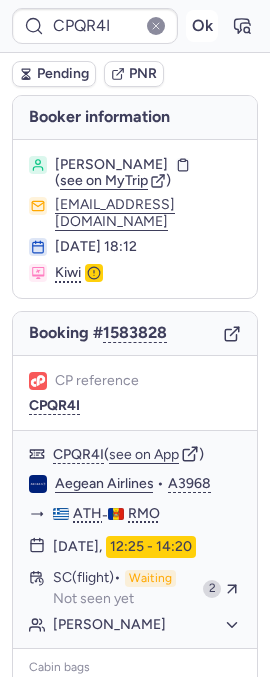 click on "Ok" at bounding box center [202, 26] 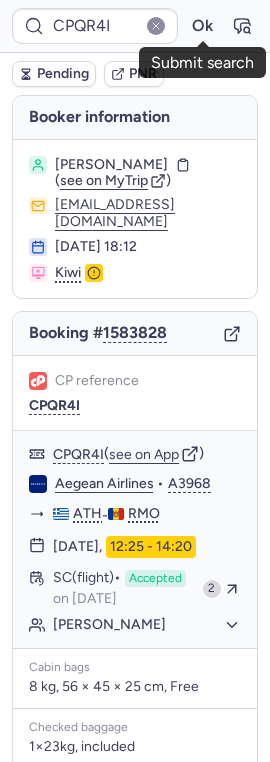 scroll, scrollTop: 455, scrollLeft: 0, axis: vertical 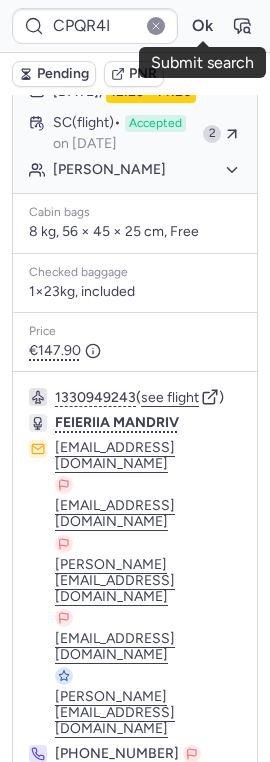 click 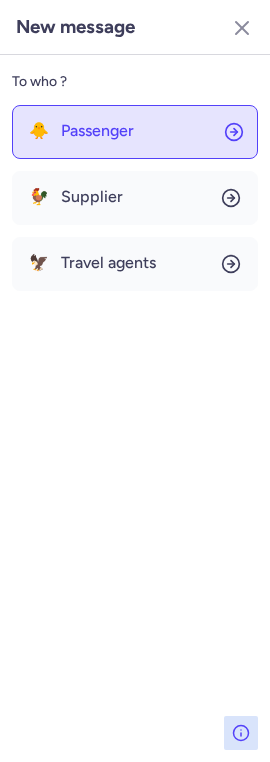 click on "Passenger" at bounding box center [97, 131] 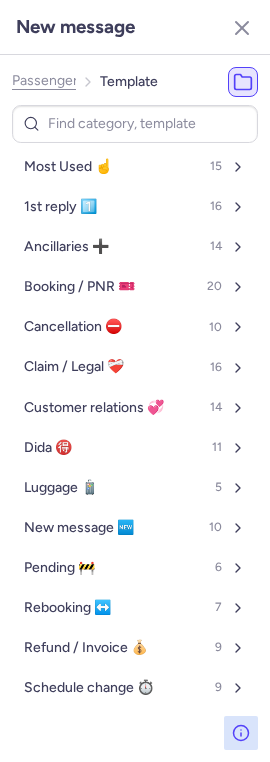 click on "Passenger" 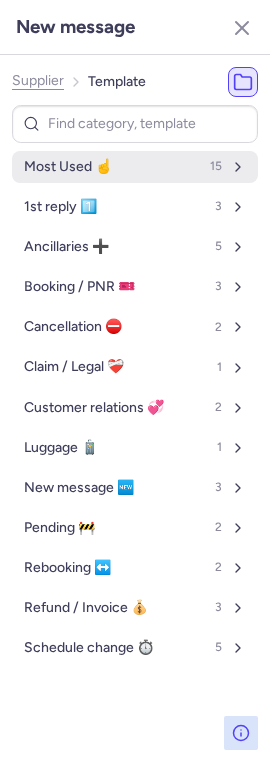 click on "Most Used ☝️ 15" at bounding box center [135, 167] 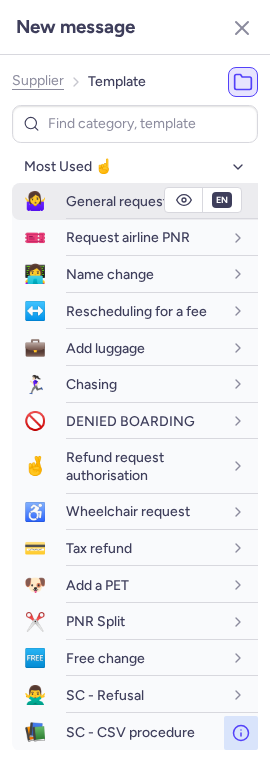 click on "General request" at bounding box center (117, 201) 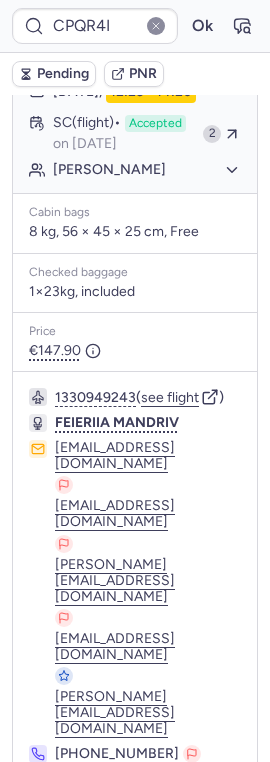 click 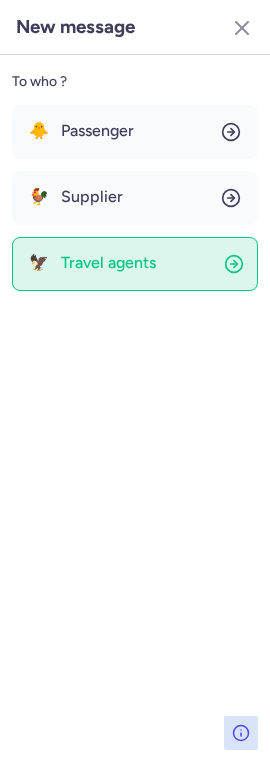 click on "🦅 Travel agents" 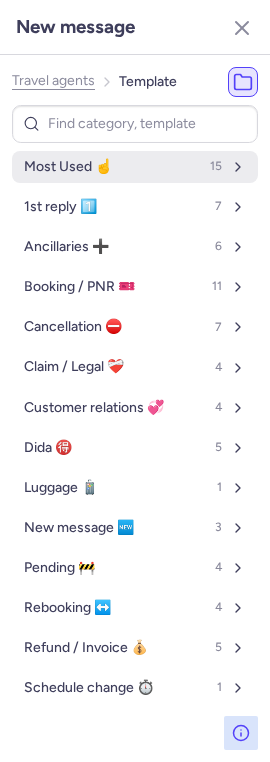click on "Most Used ☝️ 15" at bounding box center [135, 167] 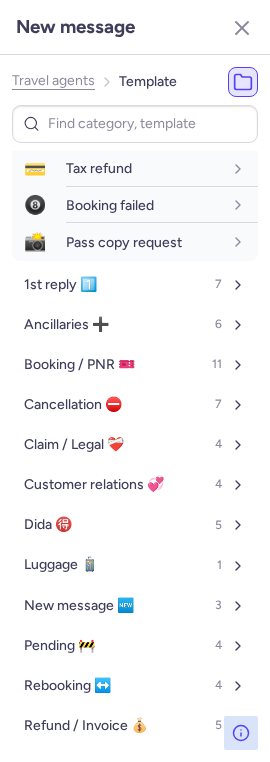 scroll, scrollTop: 615, scrollLeft: 0, axis: vertical 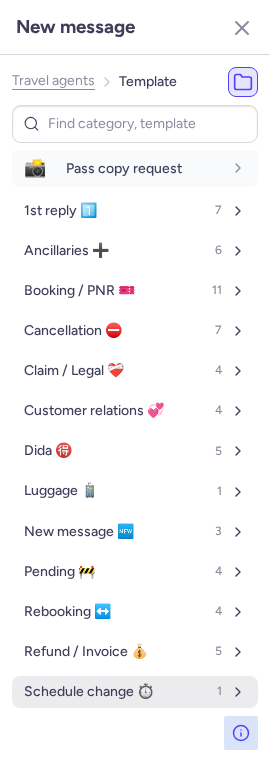 click on "Schedule change ⏱️" at bounding box center (89, 692) 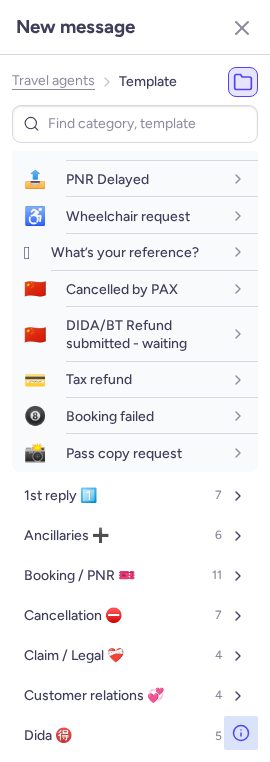 scroll, scrollTop: 333, scrollLeft: 0, axis: vertical 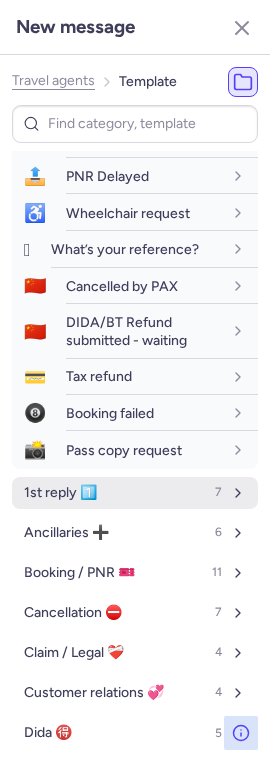 click on "1st reply 1️⃣ 7" at bounding box center (135, 493) 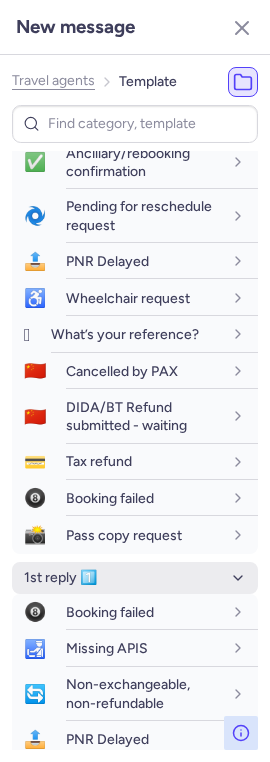 scroll, scrollTop: 0, scrollLeft: 0, axis: both 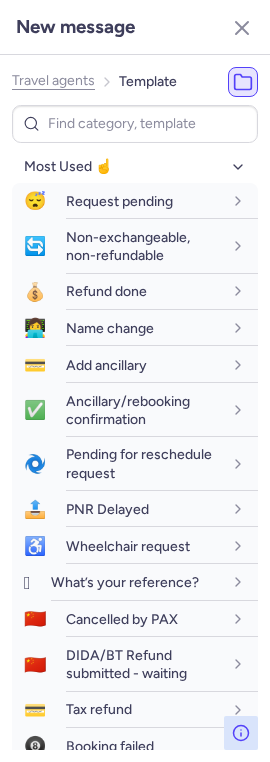 click on "Travel agents Template" at bounding box center (94, 82) 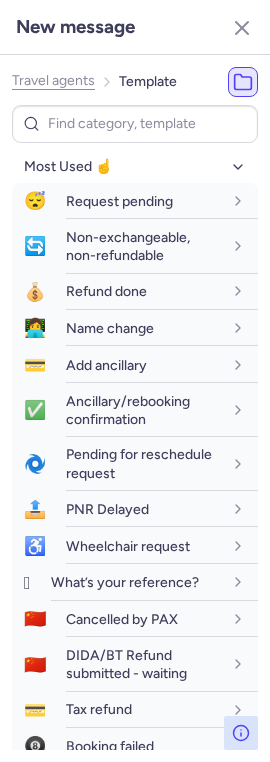 click on "Travel agents" 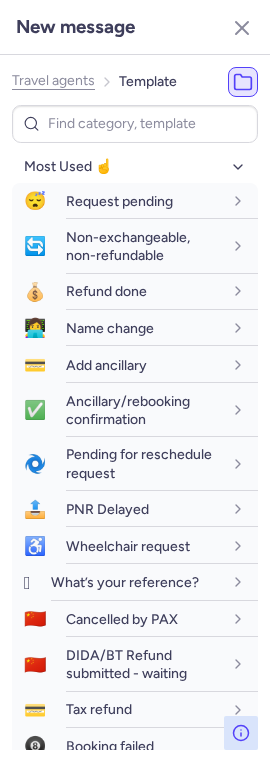 select on "en" 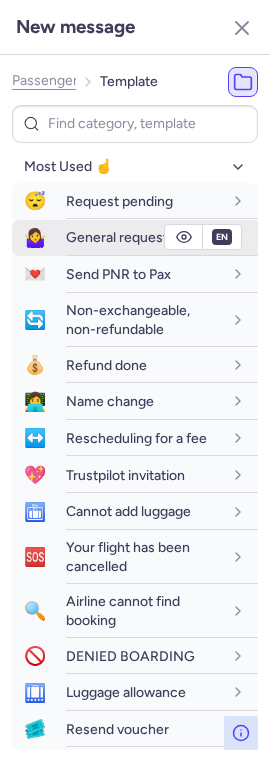 click on "General request" at bounding box center [117, 237] 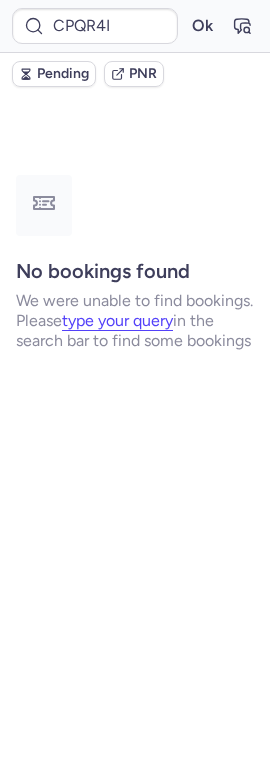 scroll, scrollTop: 0, scrollLeft: 0, axis: both 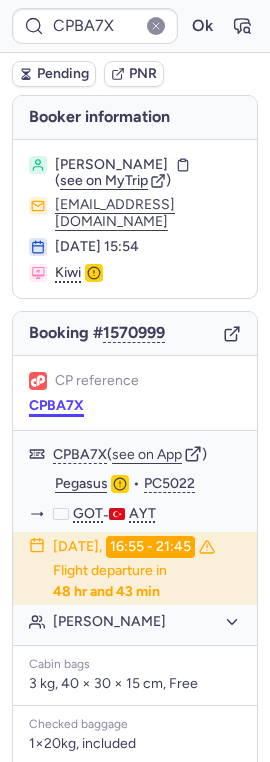 type on "CPEDT2" 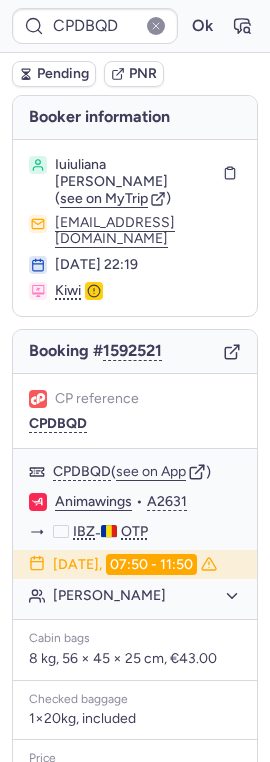 type on "CPQR4I" 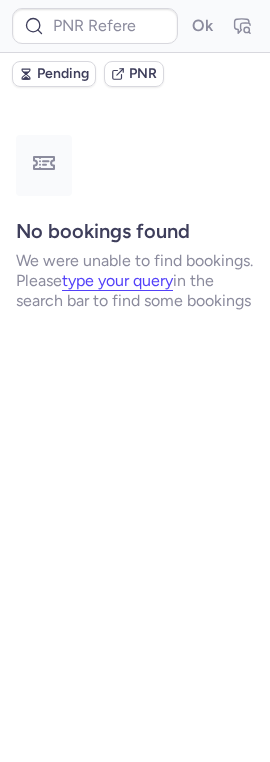 type on "CPQR4I" 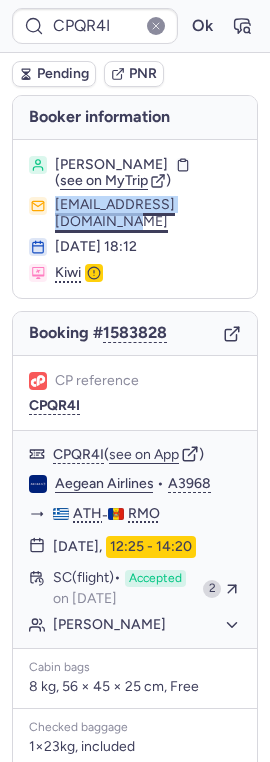 drag, startPoint x: 246, startPoint y: 223, endPoint x: 55, endPoint y: 229, distance: 191.09422 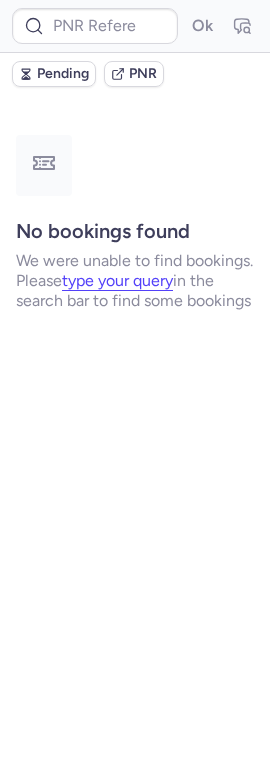 type on "CPQR4I" 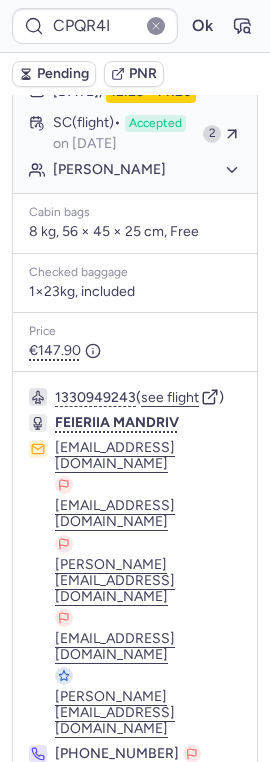 scroll, scrollTop: 0, scrollLeft: 0, axis: both 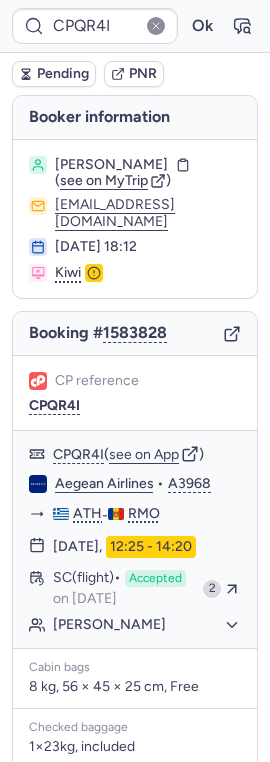 type on "CPRVI4" 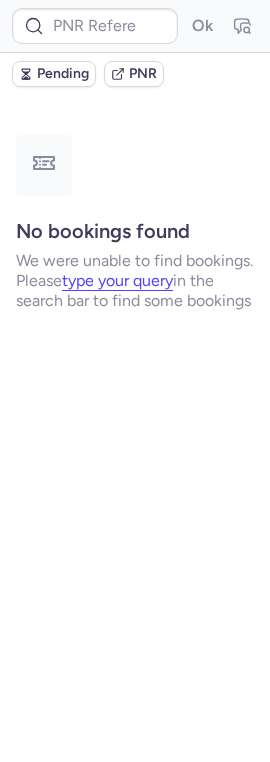 type on "CPQR4I" 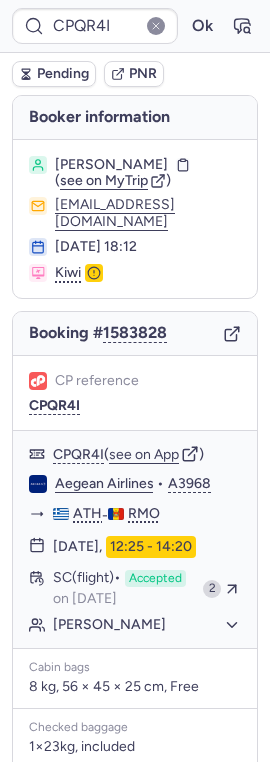type 